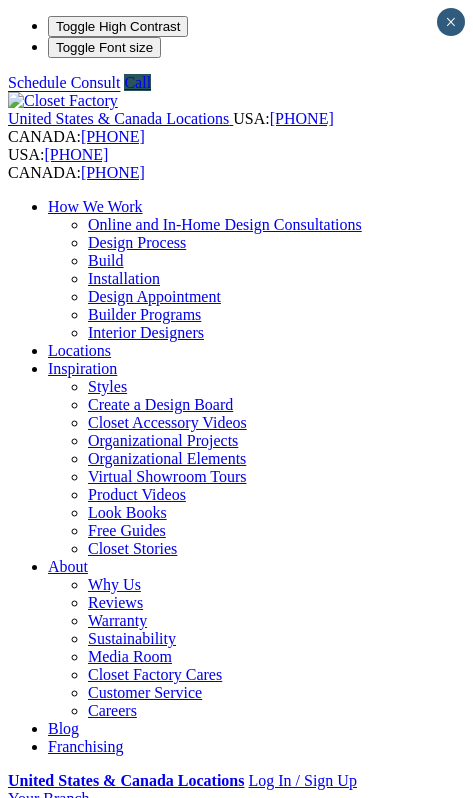 scroll, scrollTop: 0, scrollLeft: 0, axis: both 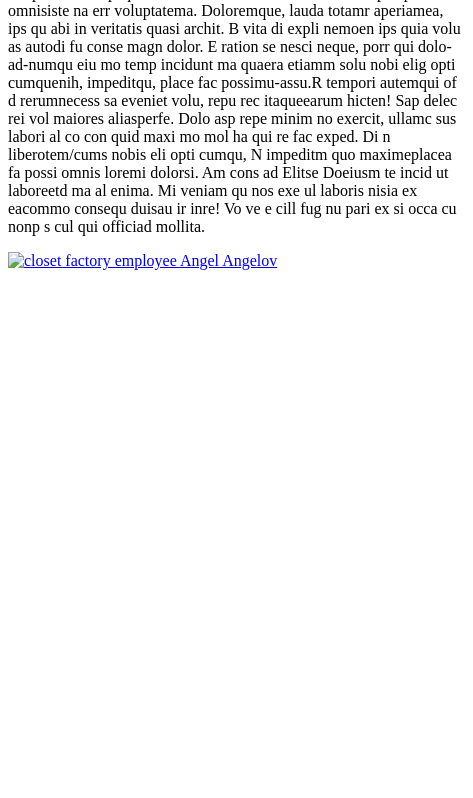 click on "Expand Gallery" at bounding box center [58, 11823] 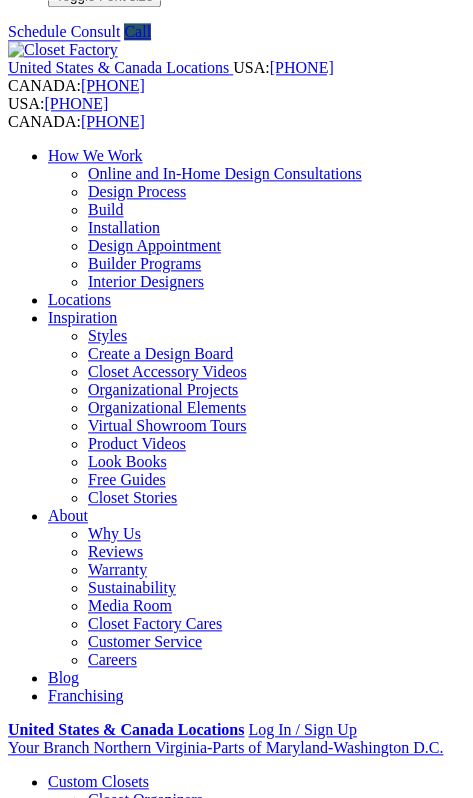 scroll, scrollTop: 0, scrollLeft: 0, axis: both 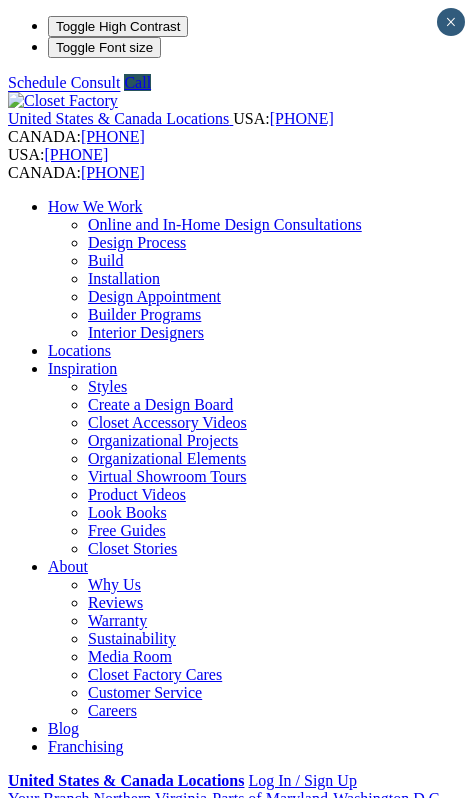 click at bounding box center (0, 0) 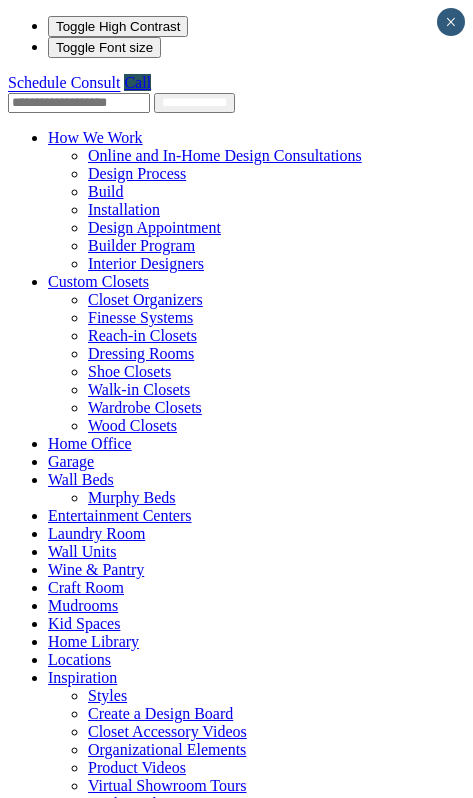 click at bounding box center [149, 281] 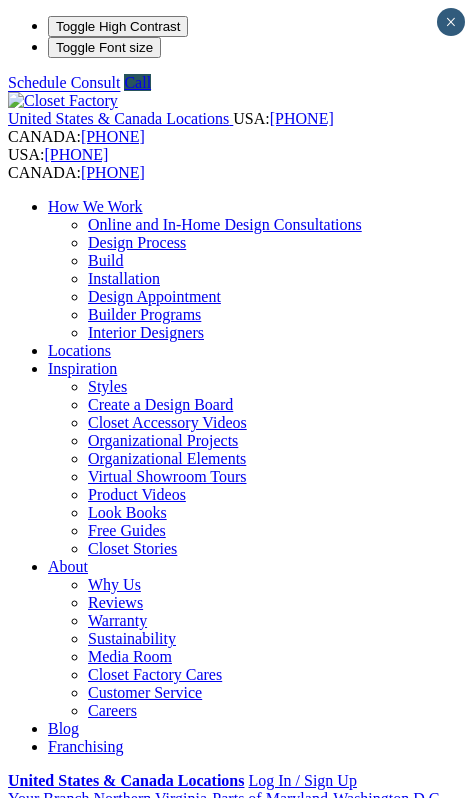scroll, scrollTop: 0, scrollLeft: 0, axis: both 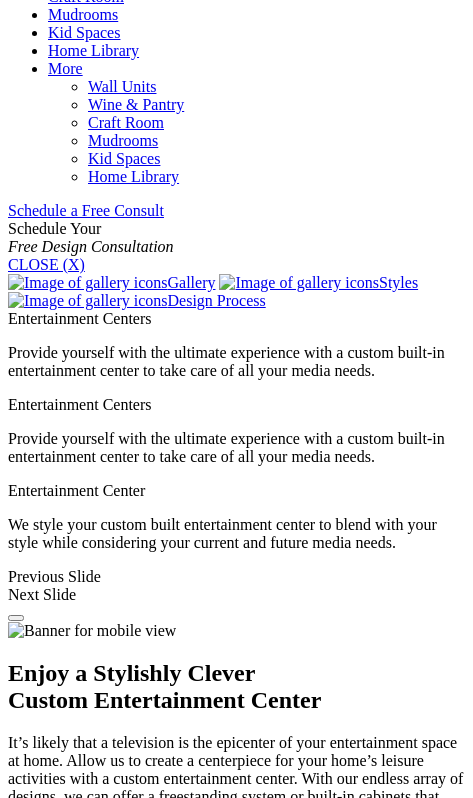 click on "Painted" at bounding box center (72, 1802) 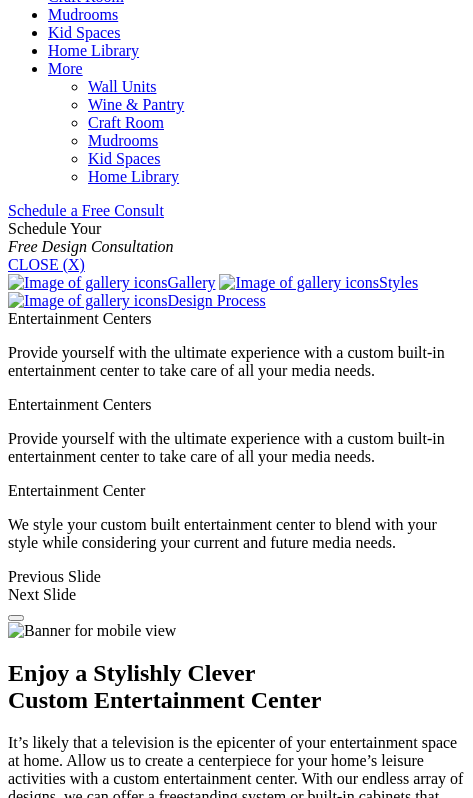 click on "All" at bounding box center [58, 1694] 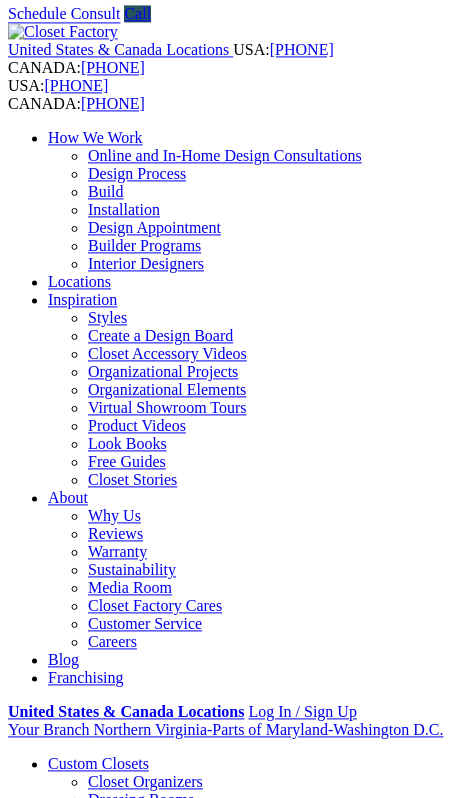 scroll, scrollTop: 0, scrollLeft: 0, axis: both 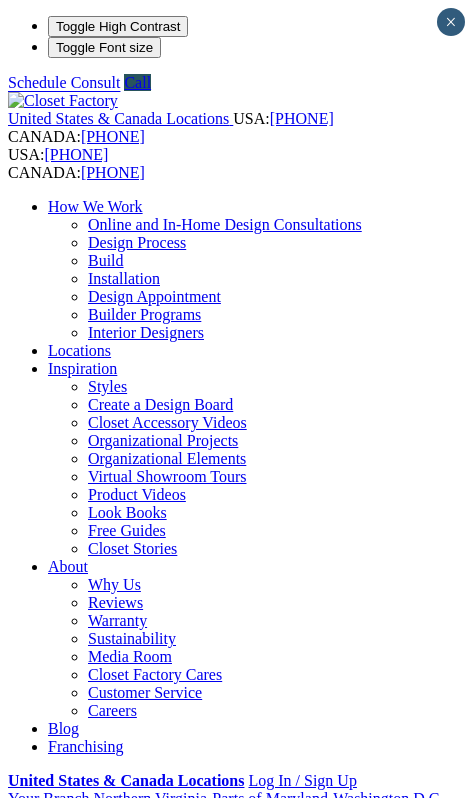 click on "Enjoy a Stylishly Clever   Custom Entertainment Center It’s likely that a television is the epicenter of your entertainment space at home. Allow us to create a centerpiece for your home’s leisure activities with a custom entertainment center. With our endless array of designs, we can offer a freestanding system or built-in cabinets that can house all your entertainment center components, including flat screen televisions, gaming, and audio equipment. Owning a customized entertainment center keeps electronics neat and organized while hiding unsightly cords. They also reduce clutter by providing a designated area to store remotes and other items. Entertainment Centers Organize your media equipment Hide cables behind built-in moulding Blend with the rest of your home Showcase decor with lighting Provide a focal point for guests Custom Cabinets Create Stylish Storage Contemporary Entertainment Centers" at bounding box center [236, 2268] 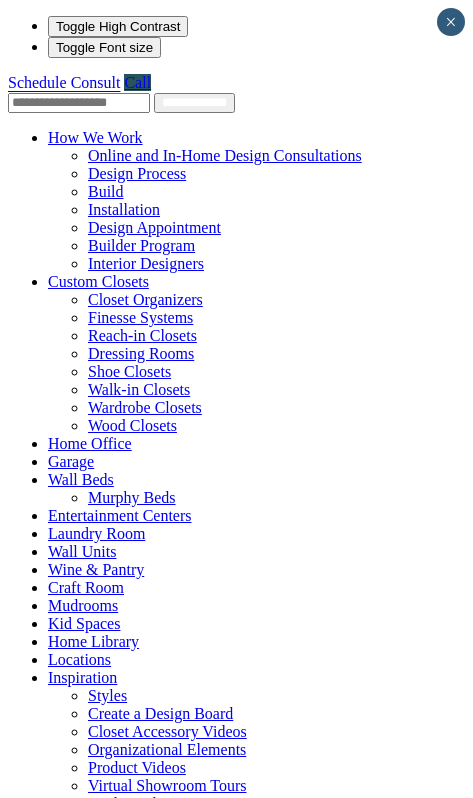 click on "Kid Spaces" at bounding box center (84, 623) 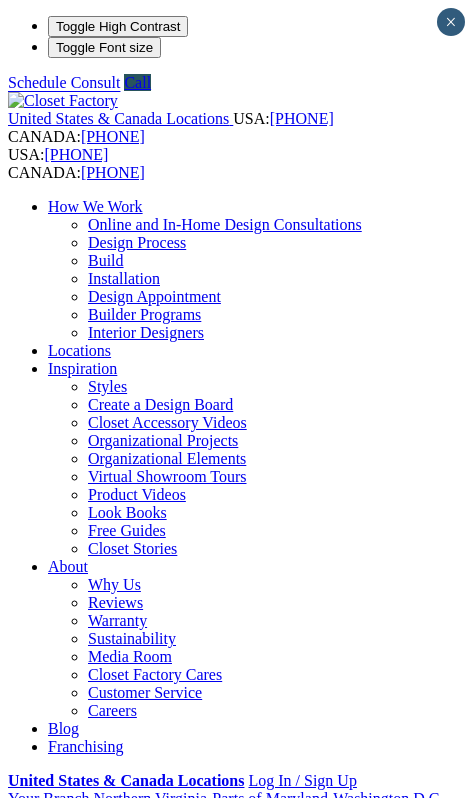 scroll, scrollTop: 0, scrollLeft: 0, axis: both 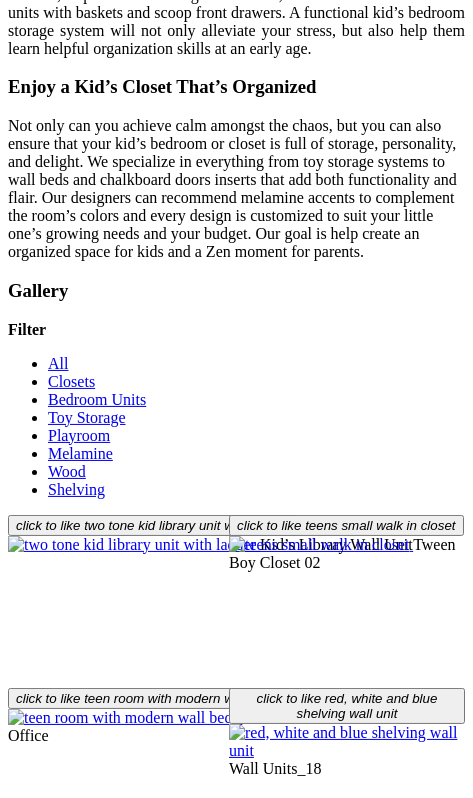 click on "Load More" at bounding box center (44, 2258) 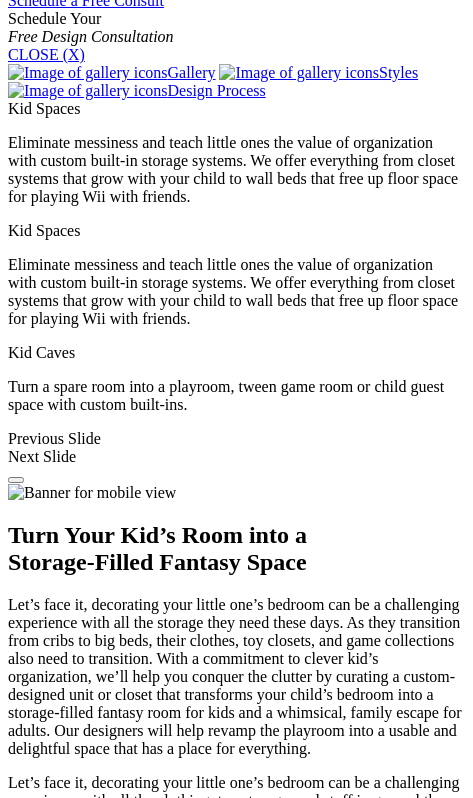 scroll, scrollTop: 1351, scrollLeft: 0, axis: vertical 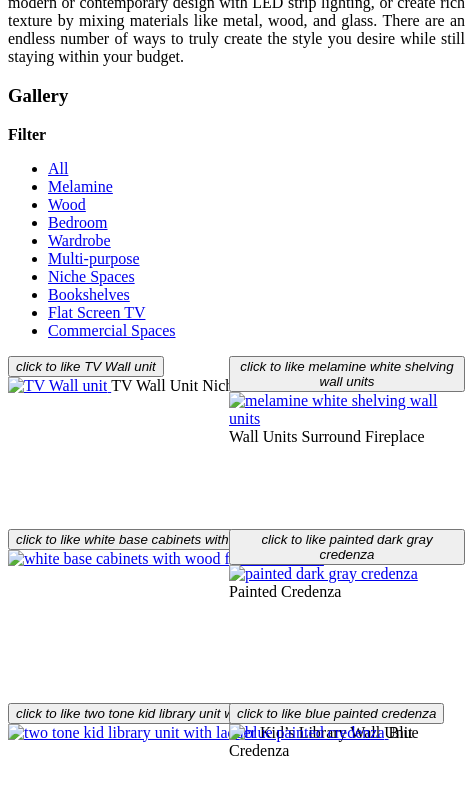 click on "Load More" at bounding box center [44, 2099] 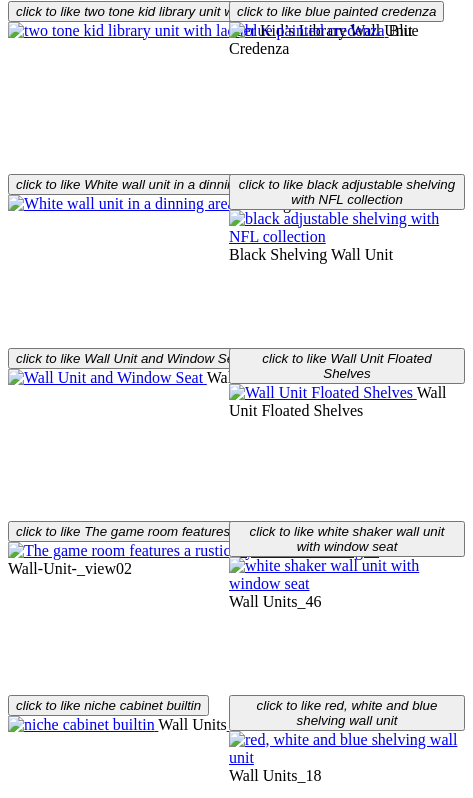 click on "Load More" at bounding box center [44, 2264] 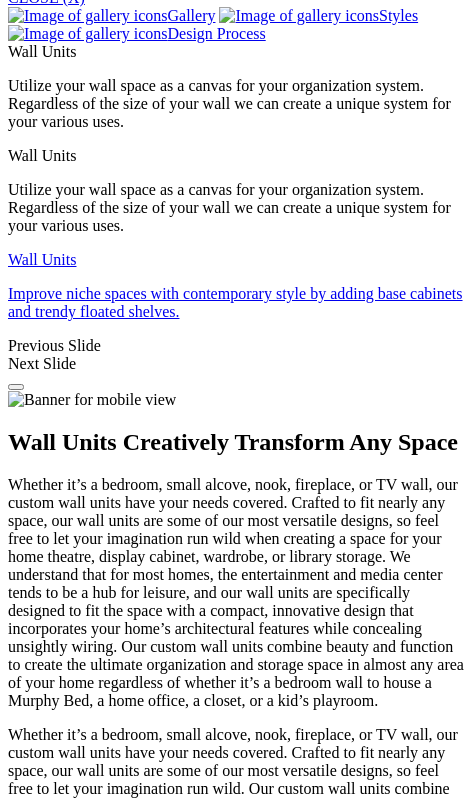scroll, scrollTop: 1405, scrollLeft: 0, axis: vertical 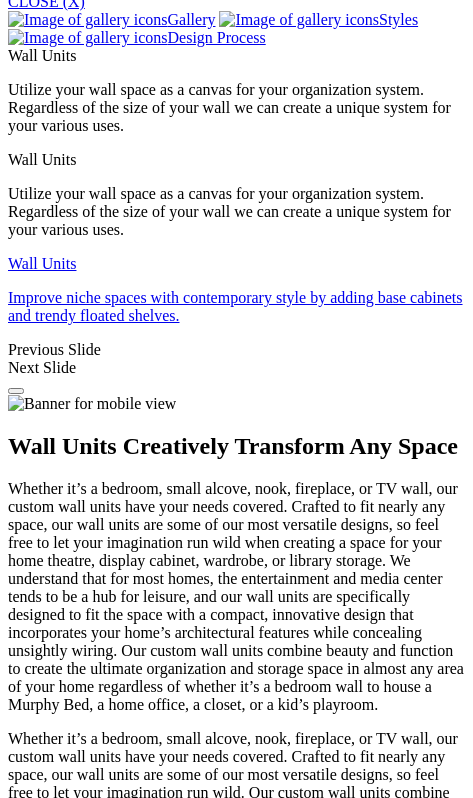 click at bounding box center (347, 1826) 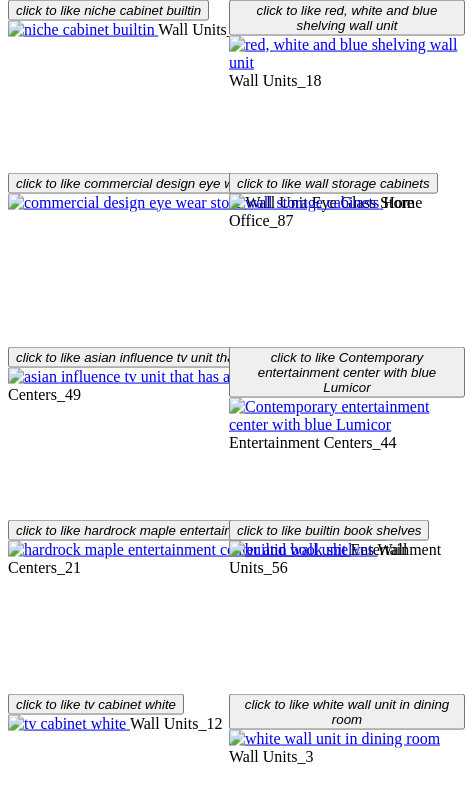 scroll, scrollTop: 4251, scrollLeft: 0, axis: vertical 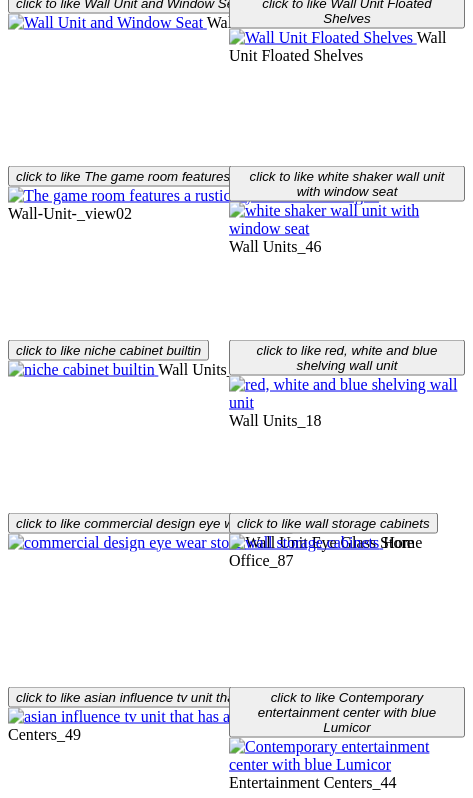 click at bounding box center [347, 1955] 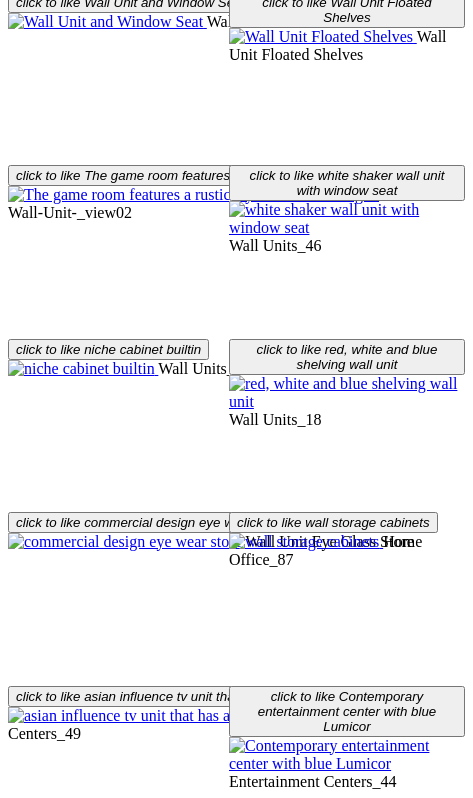 click at bounding box center [8, 44461] 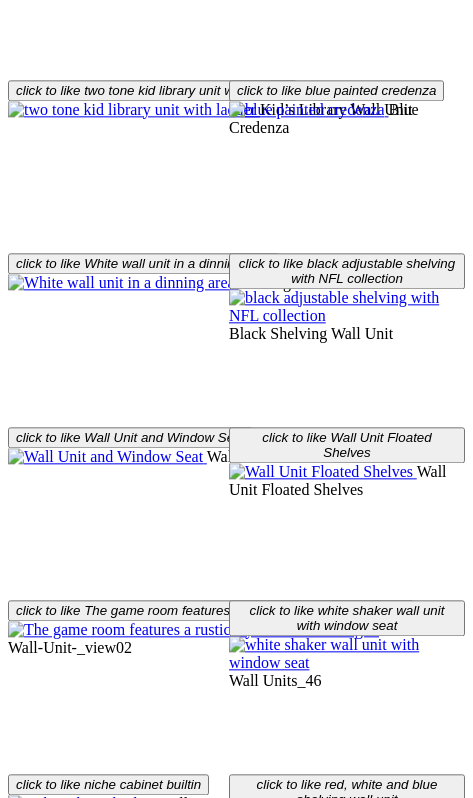 scroll, scrollTop: 3440, scrollLeft: 0, axis: vertical 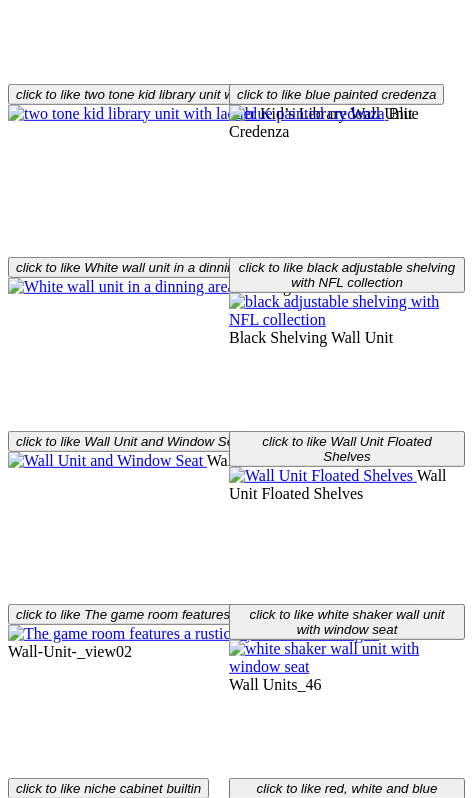 click at bounding box center (175, 2369) 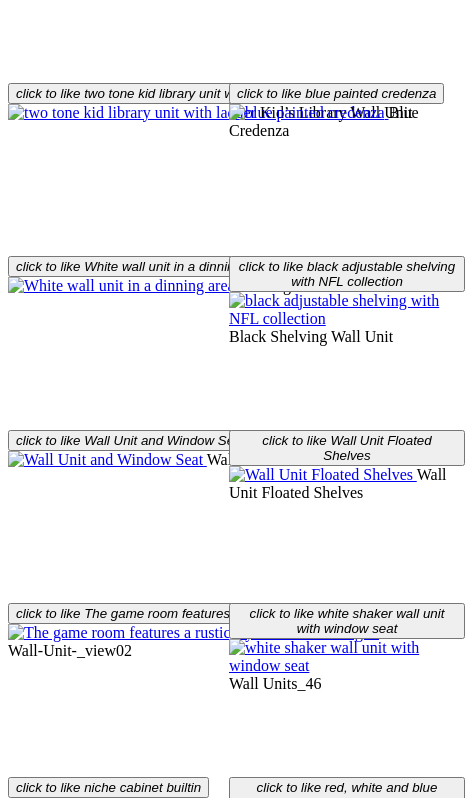 click at bounding box center (8, 44899) 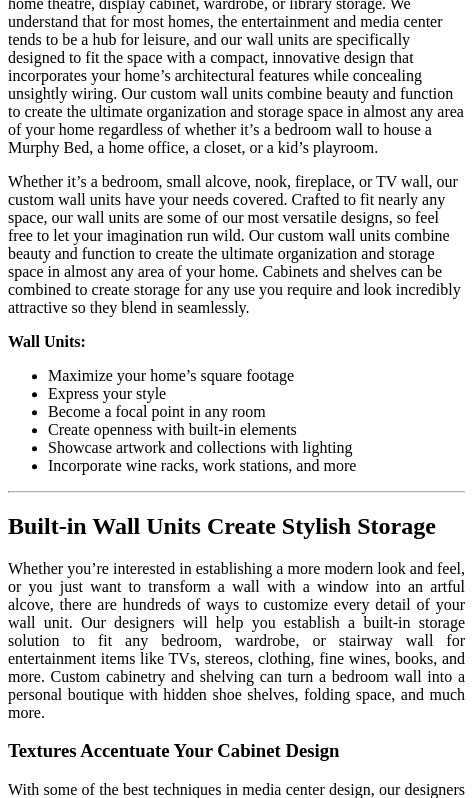 scroll, scrollTop: 1955, scrollLeft: 0, axis: vertical 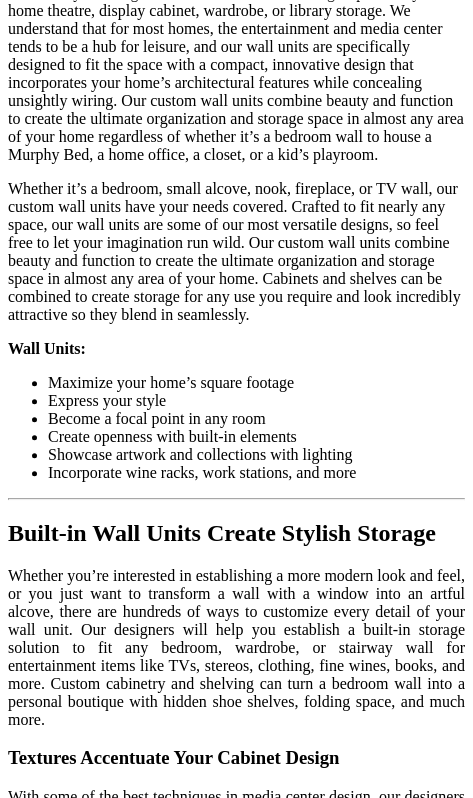 click at bounding box center [191, 2119] 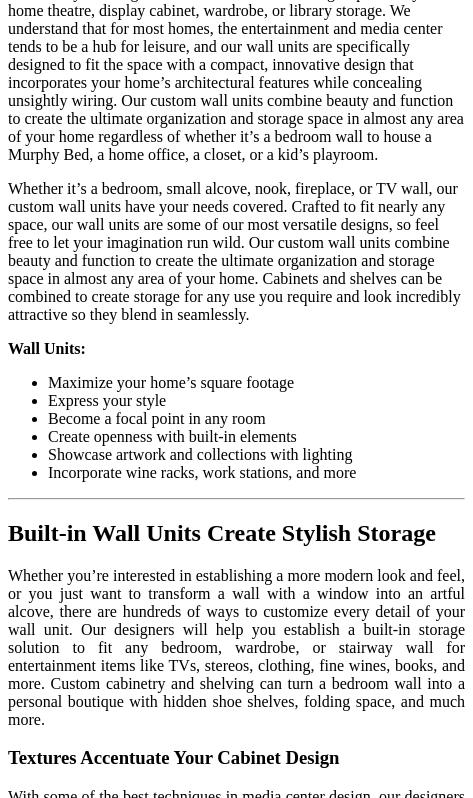 click at bounding box center (8, 46385) 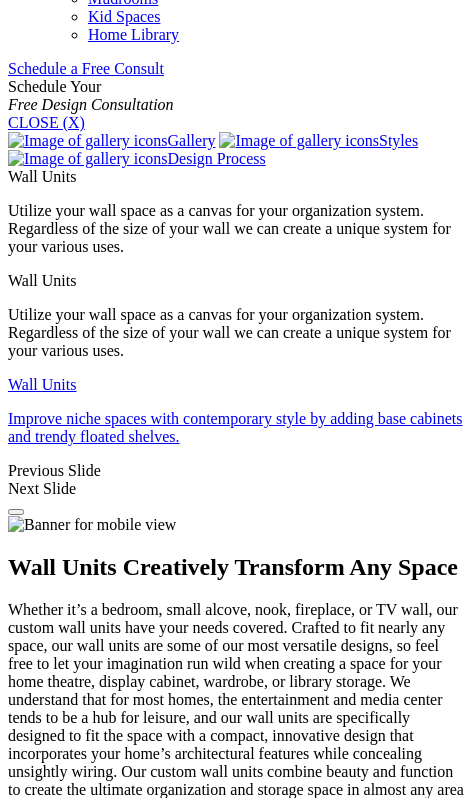 scroll, scrollTop: 1284, scrollLeft: 0, axis: vertical 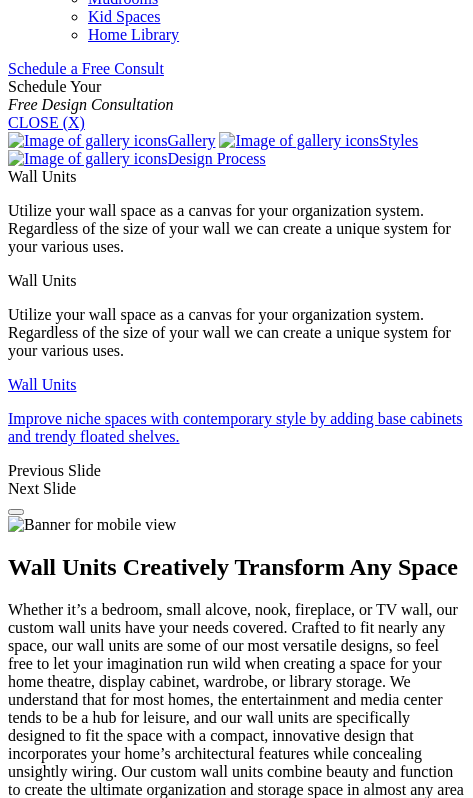 click at bounding box center (8, 47056) 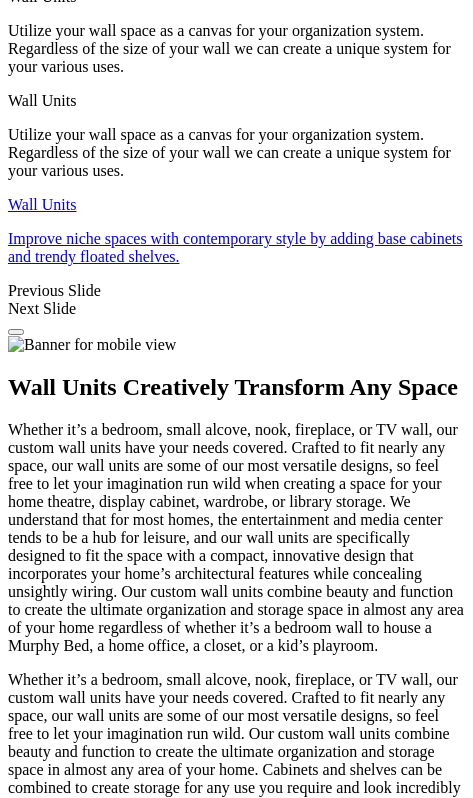 click at bounding box center [164, 1916] 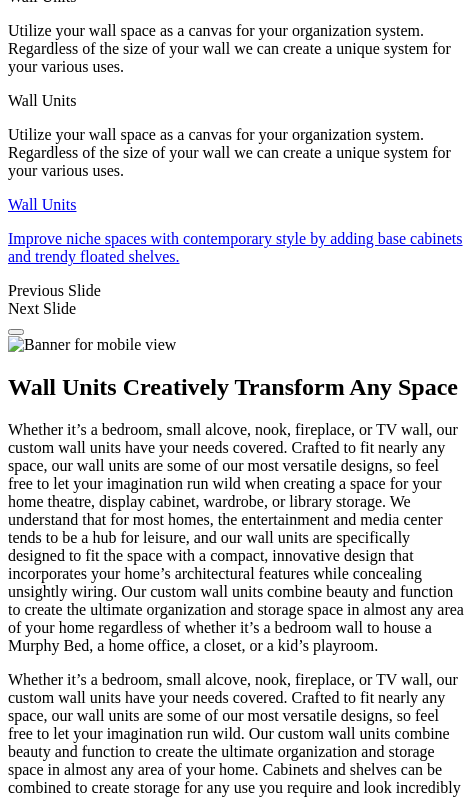 click at bounding box center (8, 46876) 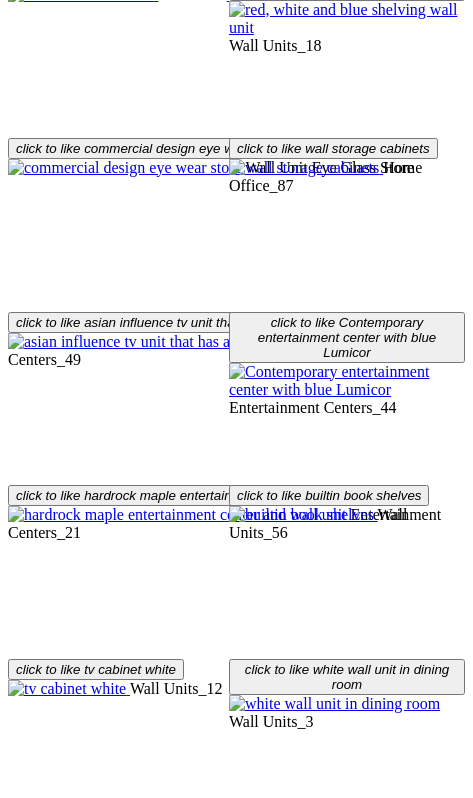scroll, scrollTop: 4250, scrollLeft: 0, axis: vertical 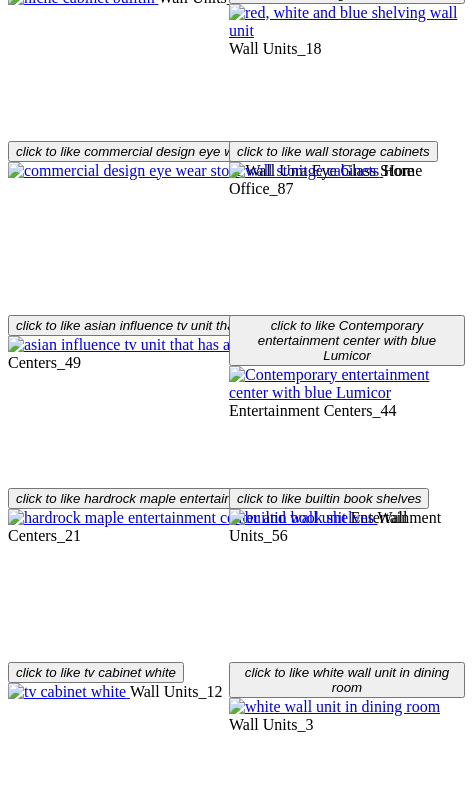 click at bounding box center (334, 2095) 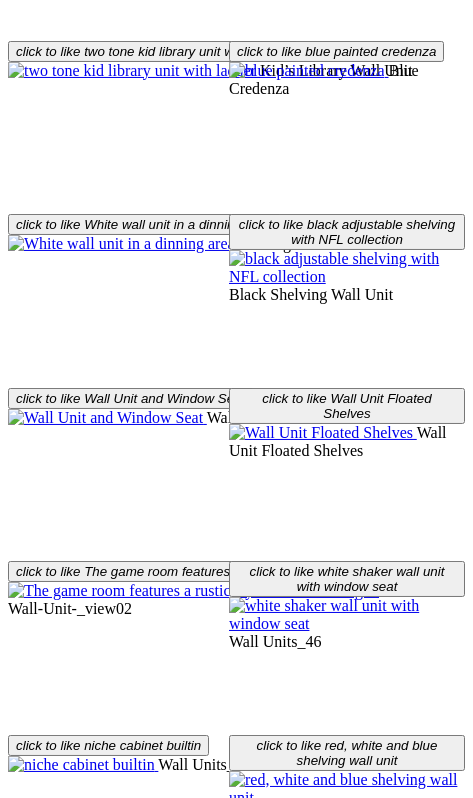 scroll, scrollTop: 3440, scrollLeft: 0, axis: vertical 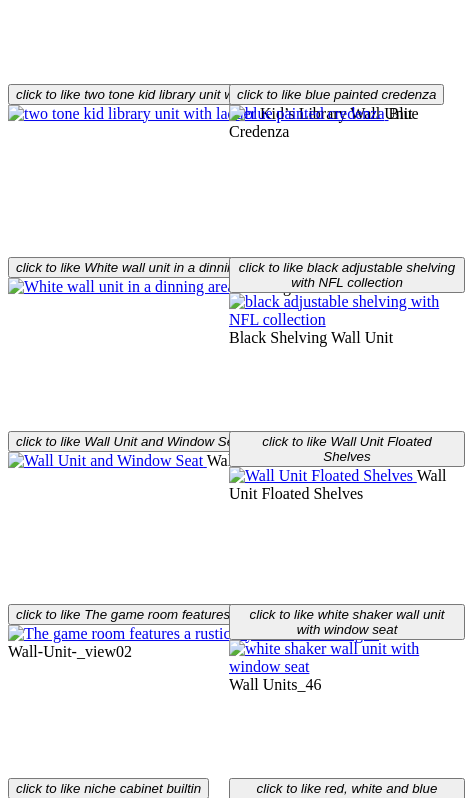 click at bounding box center (322, 2022) 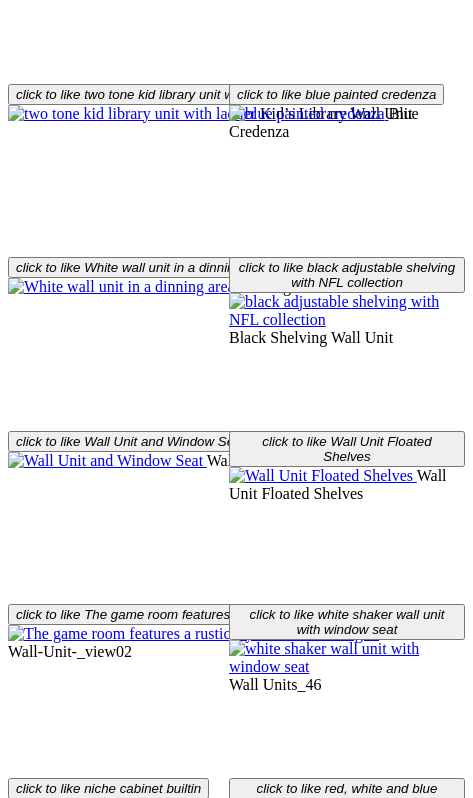 click at bounding box center [8, 44900] 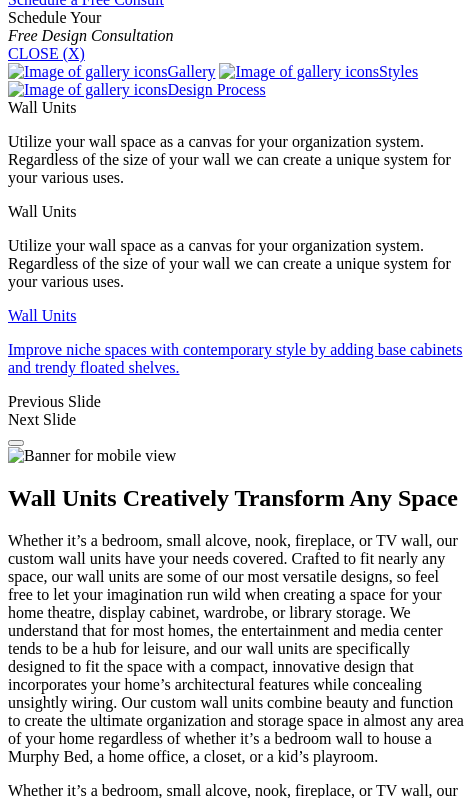 click at bounding box center [323, 2042] 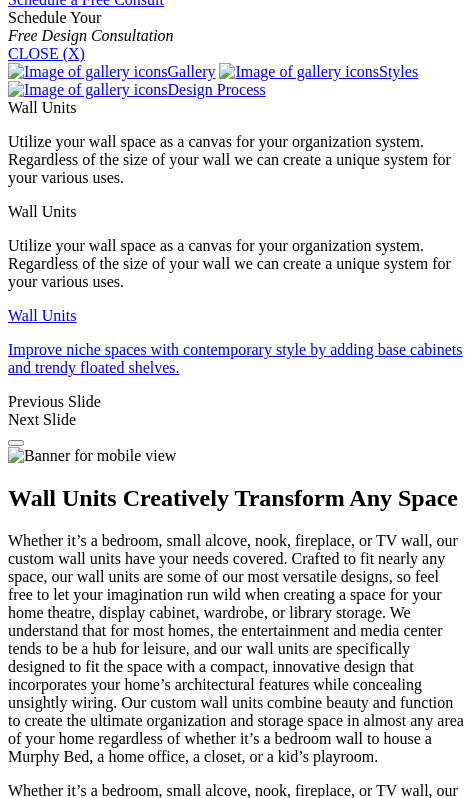 click at bounding box center (8, 46987) 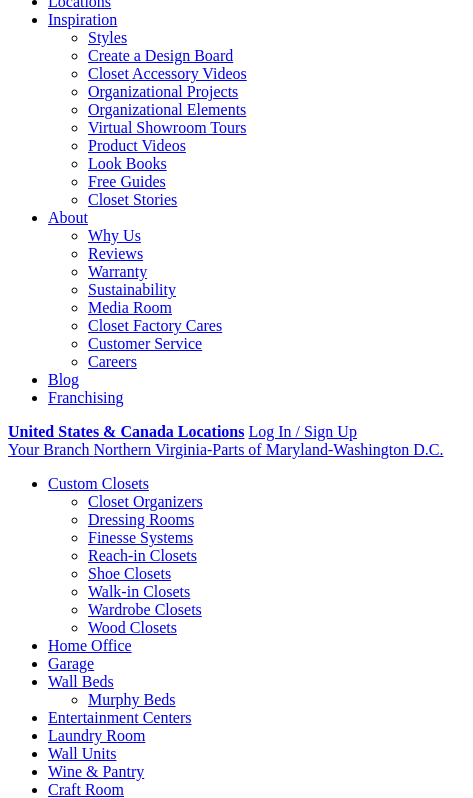 scroll, scrollTop: 422, scrollLeft: 0, axis: vertical 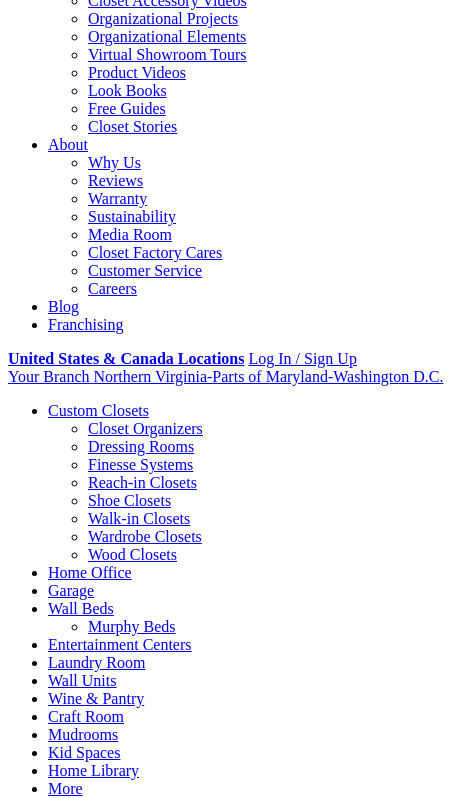 click on "Call" at bounding box center (137, -340) 